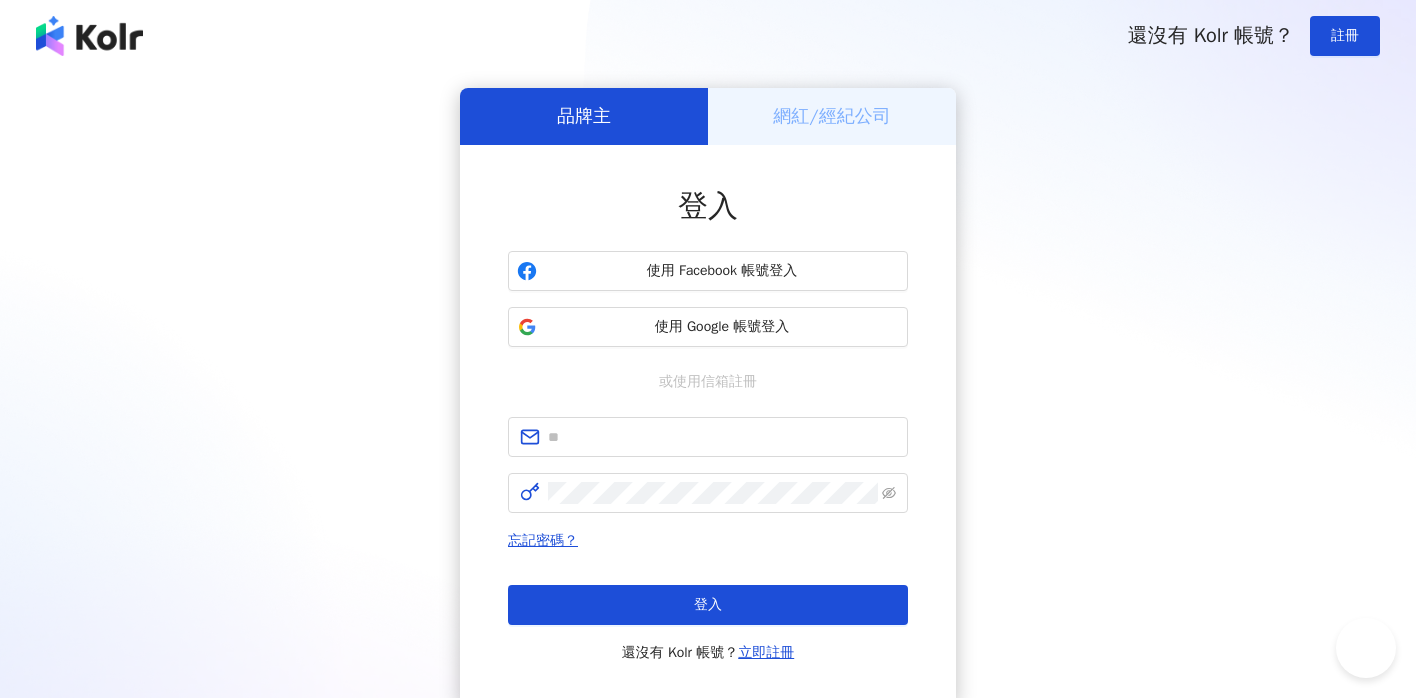scroll, scrollTop: 0, scrollLeft: 0, axis: both 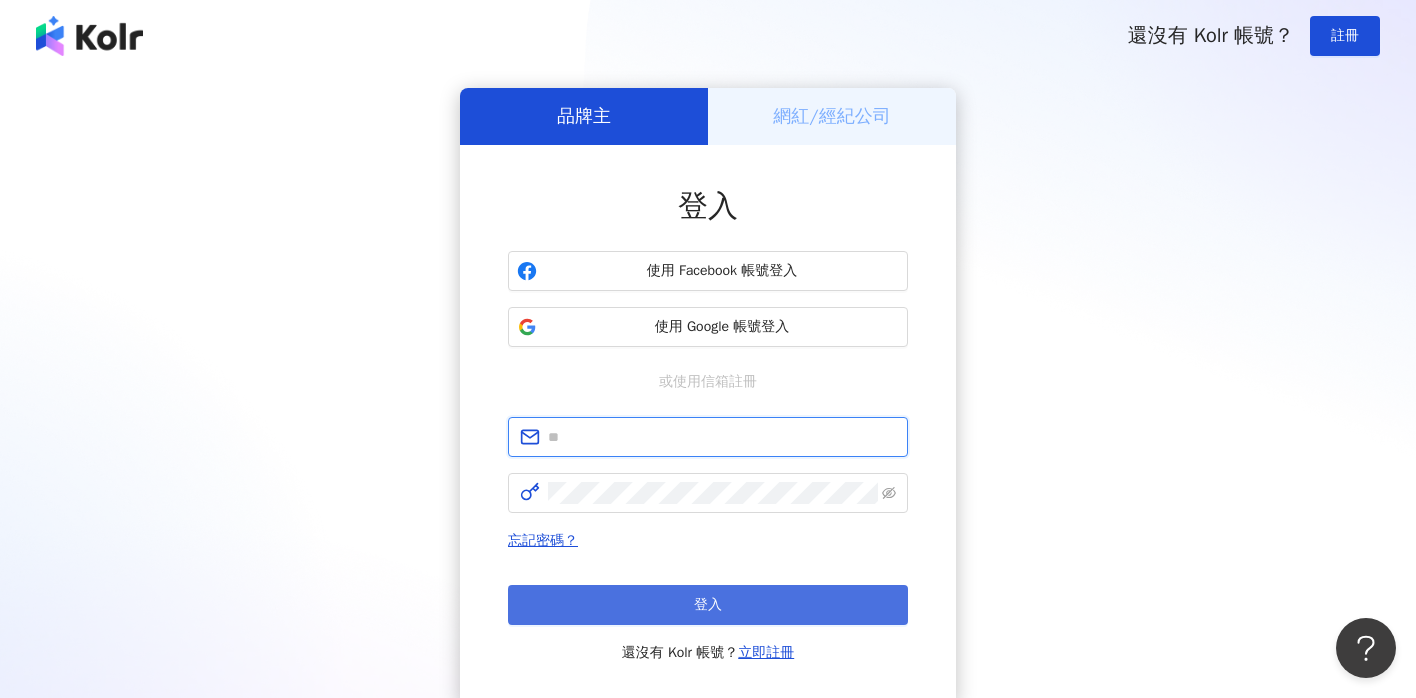 type on "**********" 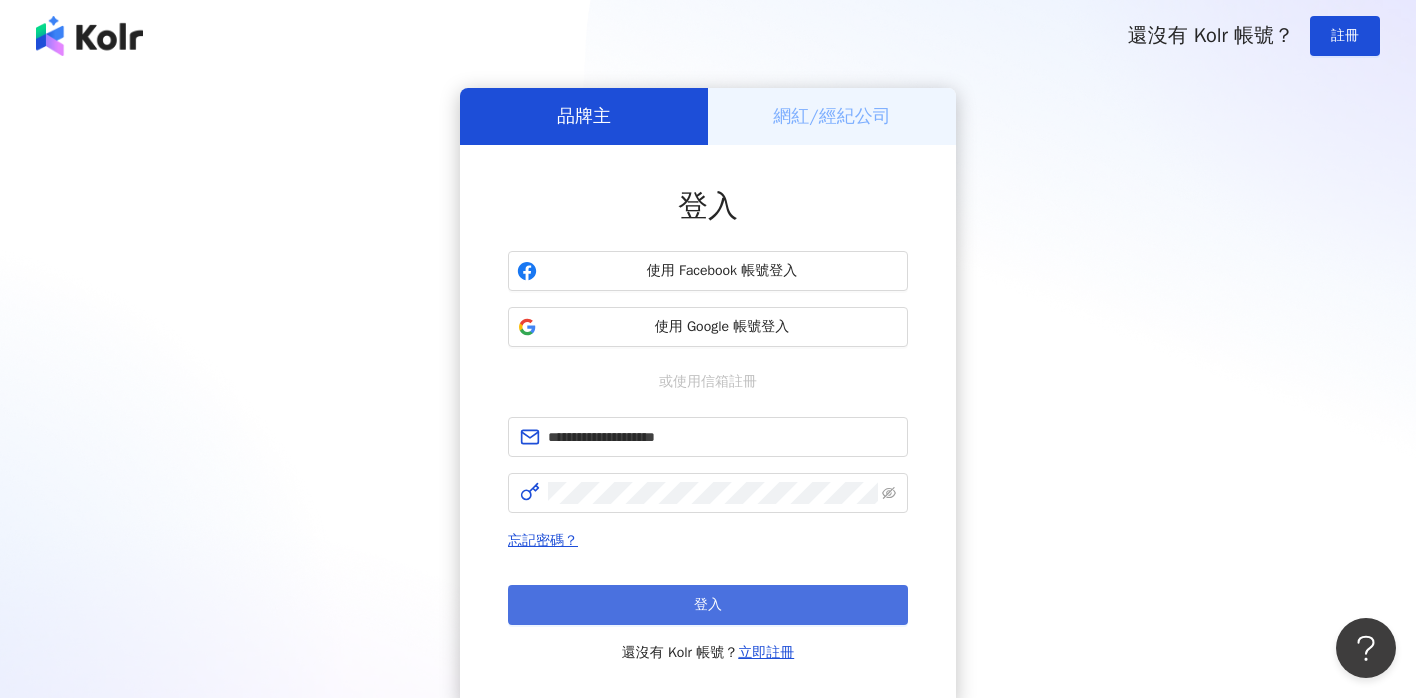 click on "登入" at bounding box center [708, 605] 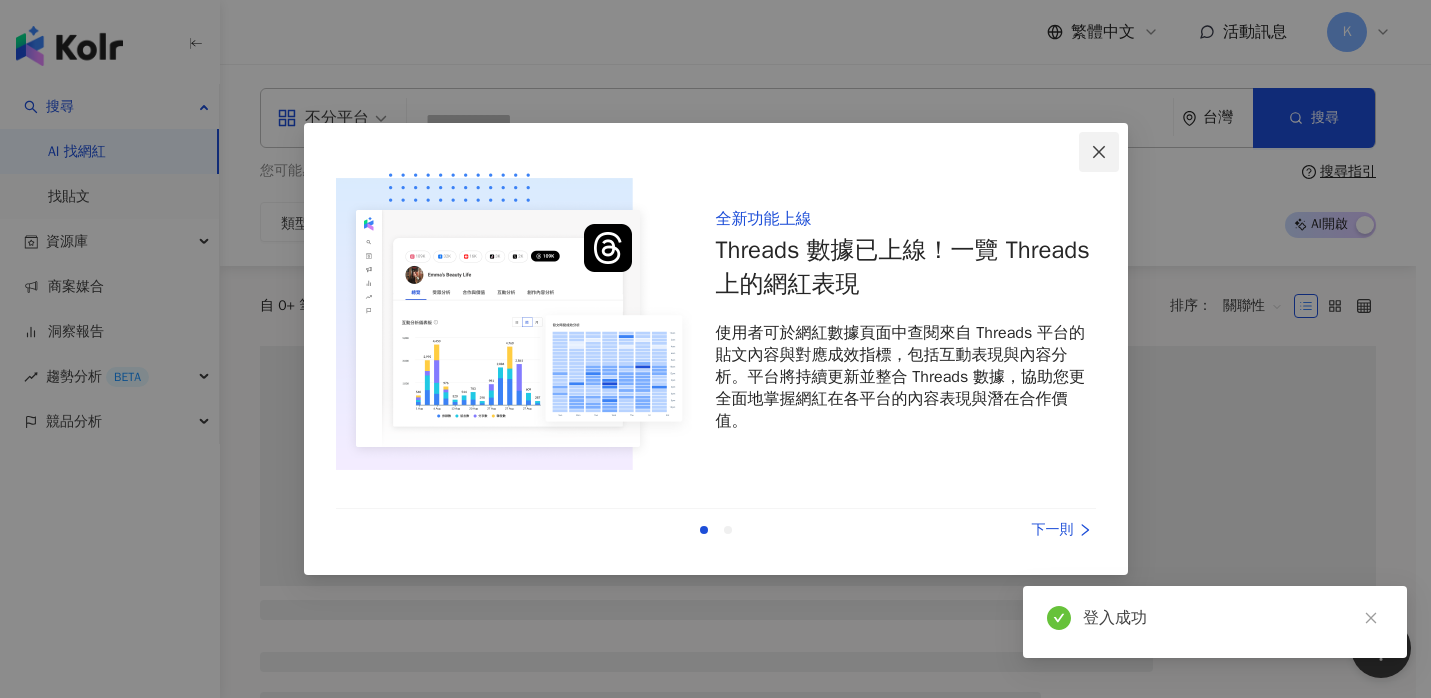 click 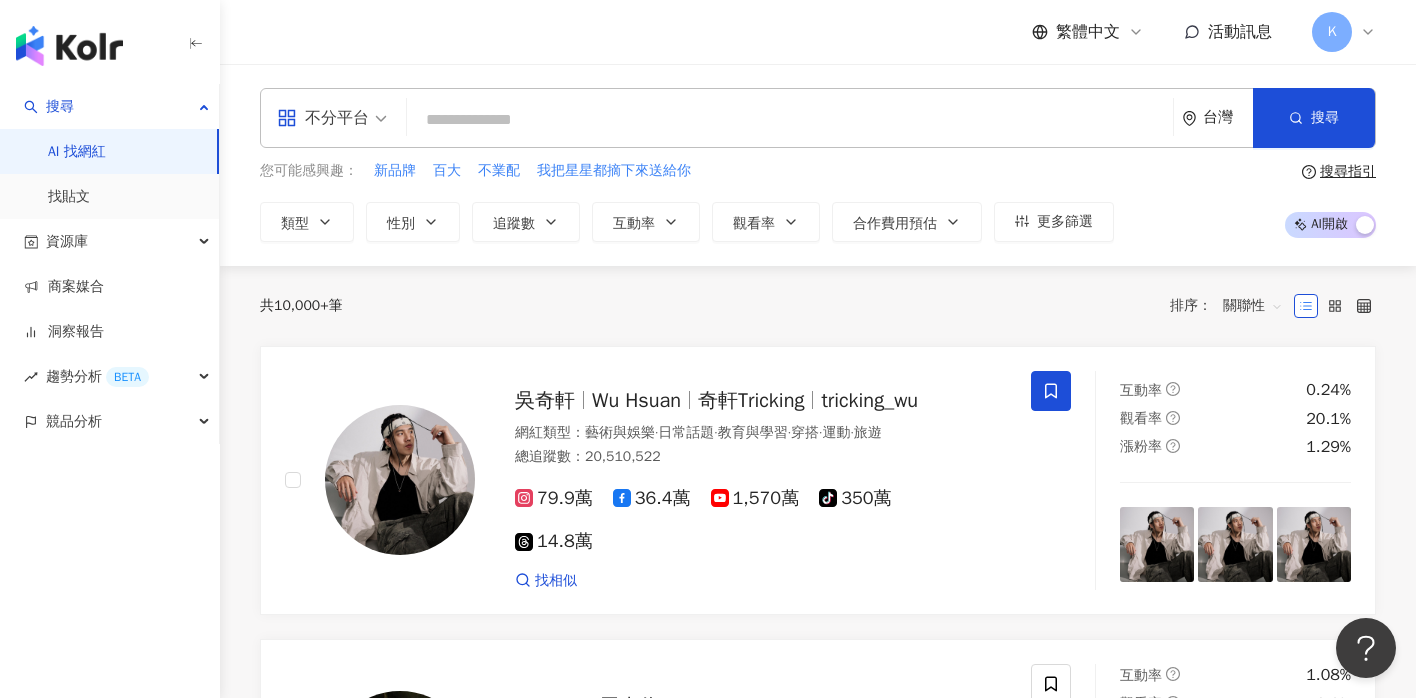 click at bounding box center (790, 120) 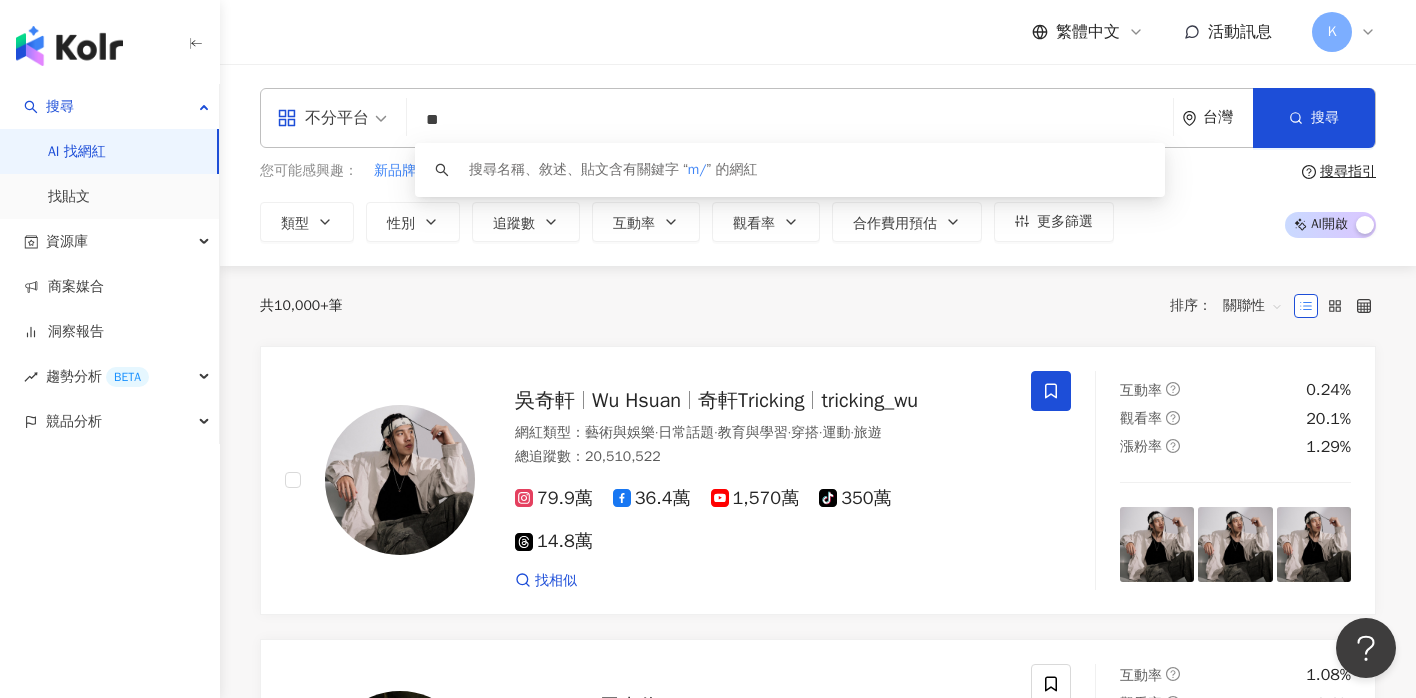 type on "*" 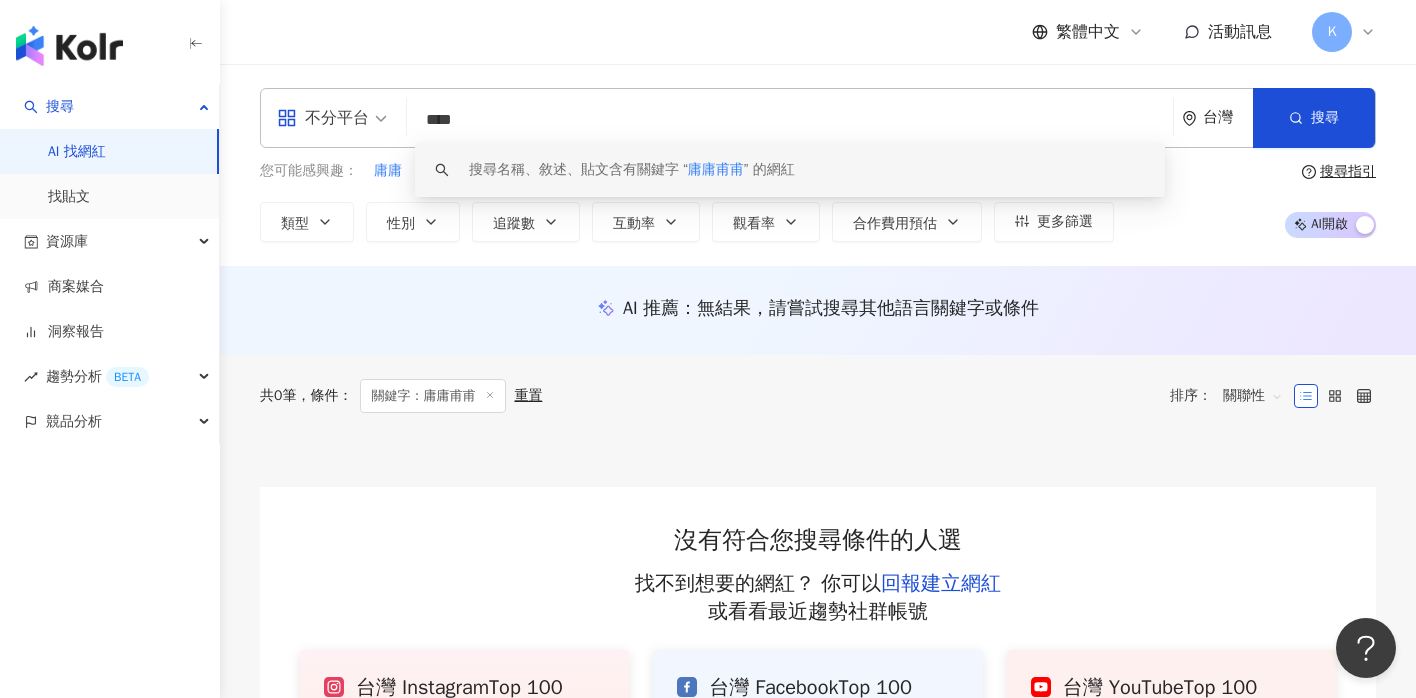drag, startPoint x: 527, startPoint y: 129, endPoint x: 438, endPoint y: 121, distance: 89.358826 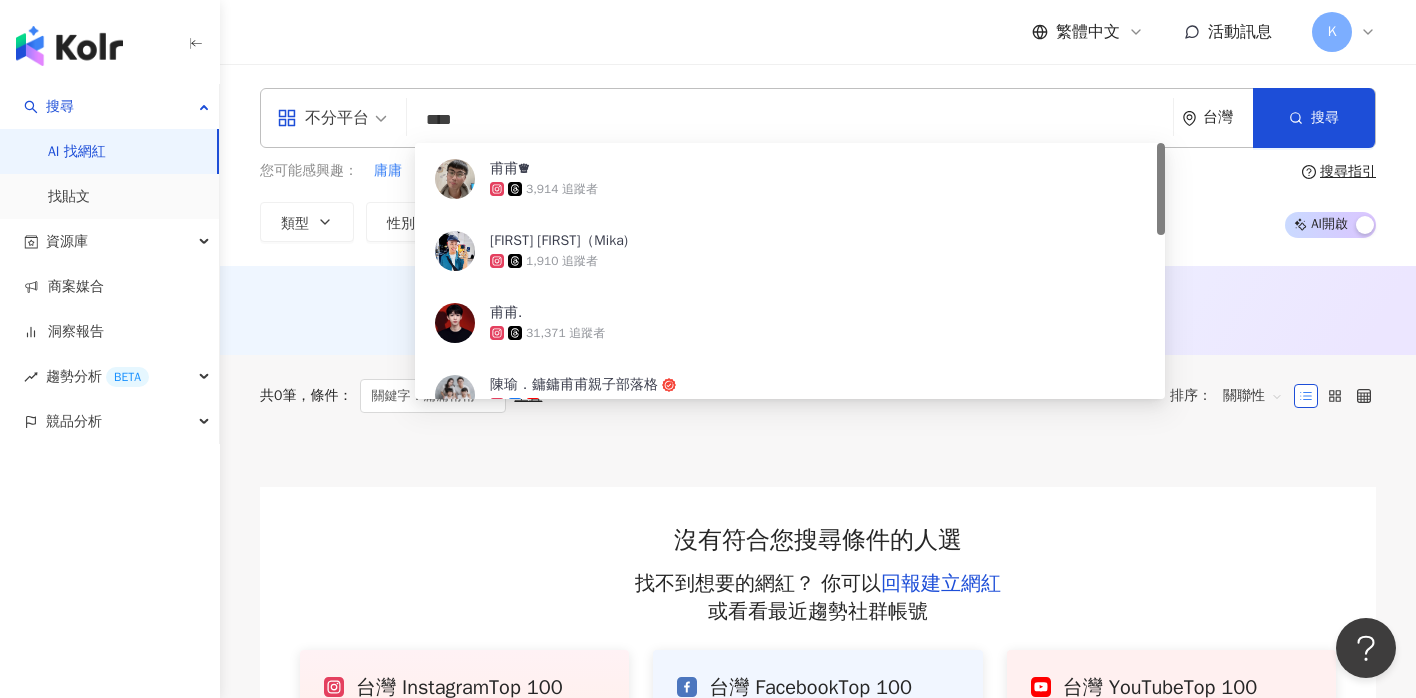 type on "****" 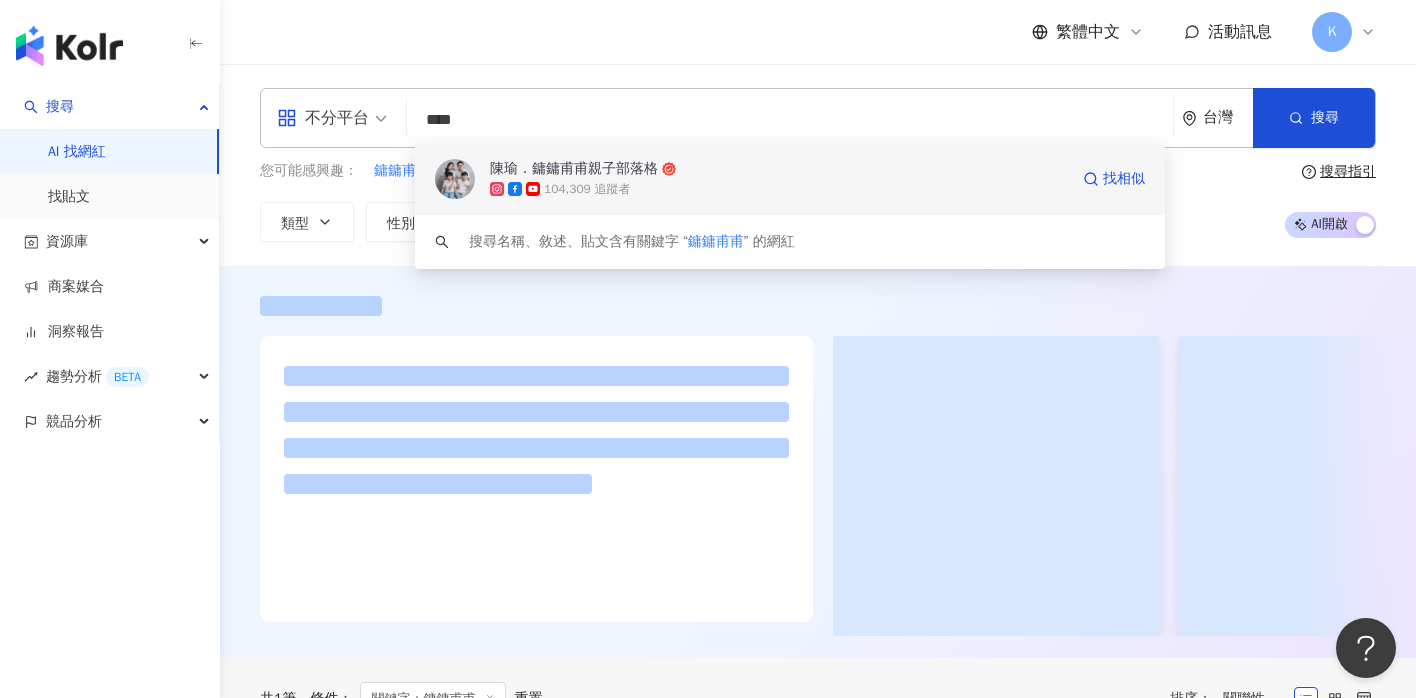 click on "104,309   追蹤者" at bounding box center (779, 189) 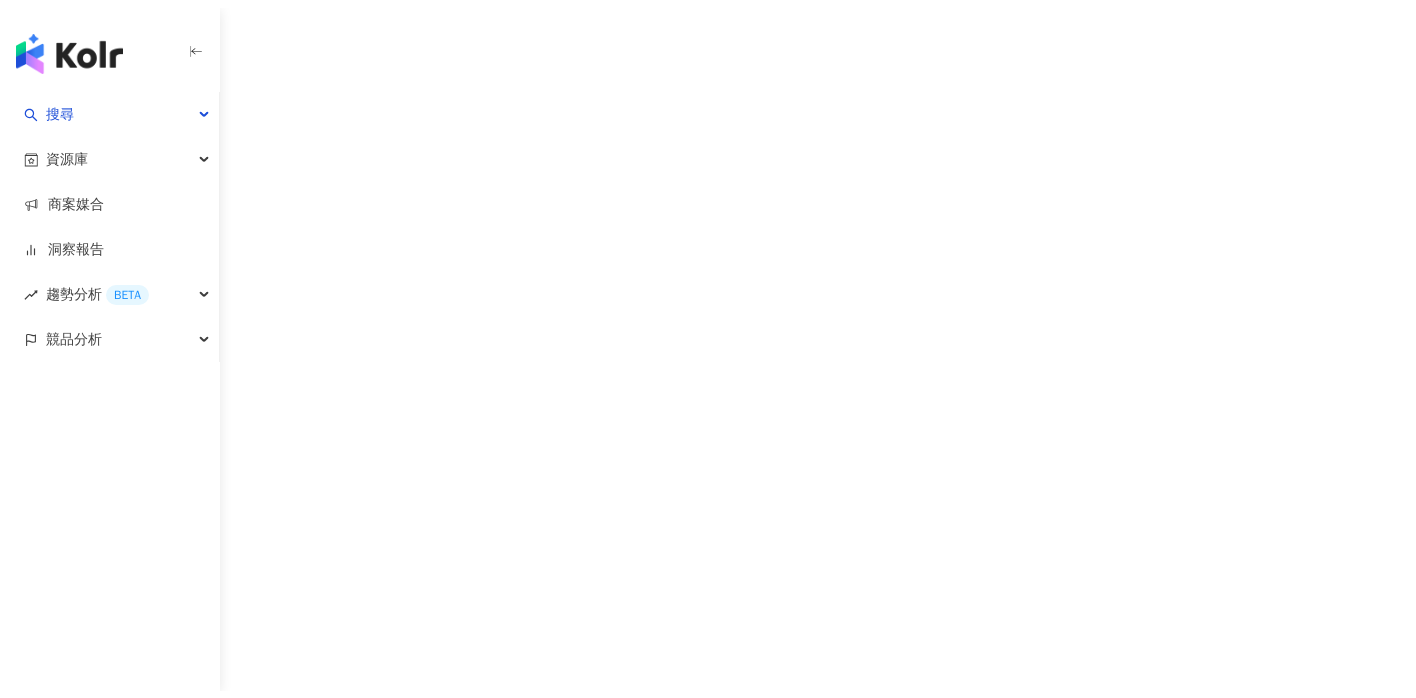 scroll, scrollTop: 0, scrollLeft: 0, axis: both 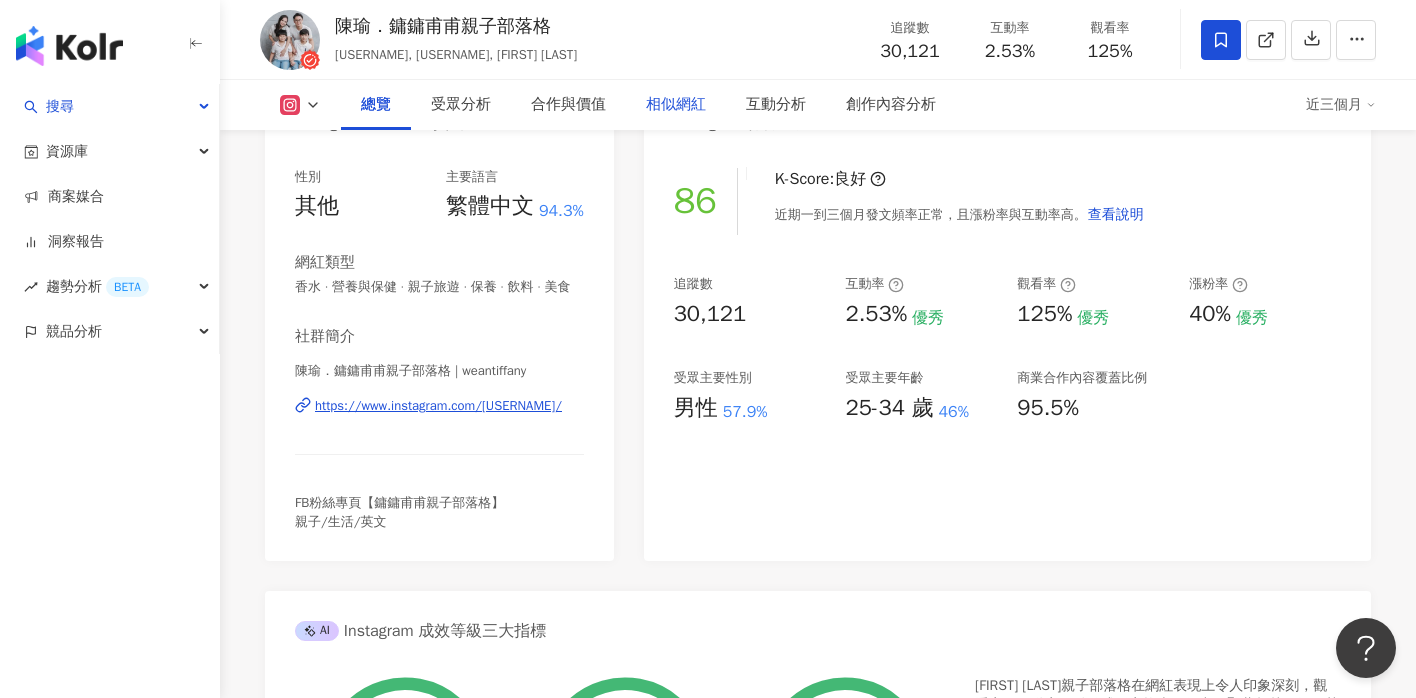 click on "相似網紅" at bounding box center (676, 105) 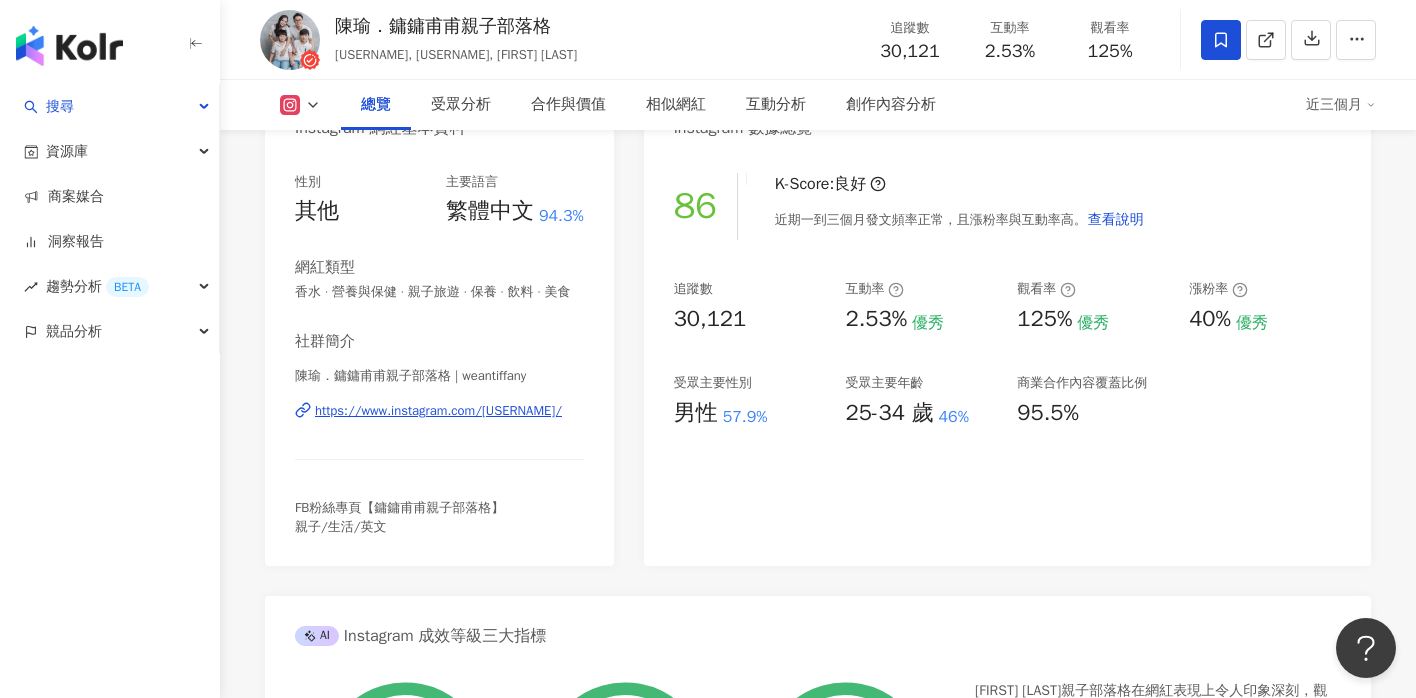 scroll, scrollTop: 0, scrollLeft: 0, axis: both 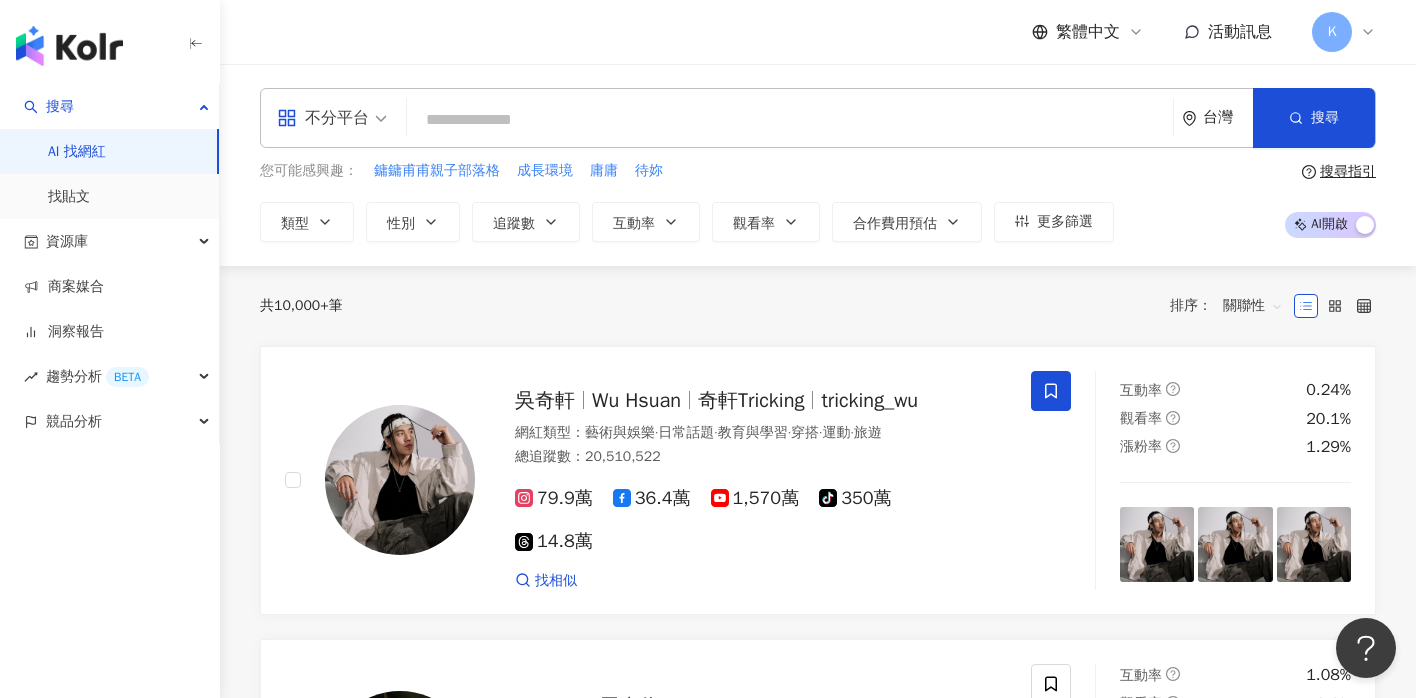 click at bounding box center [790, 120] 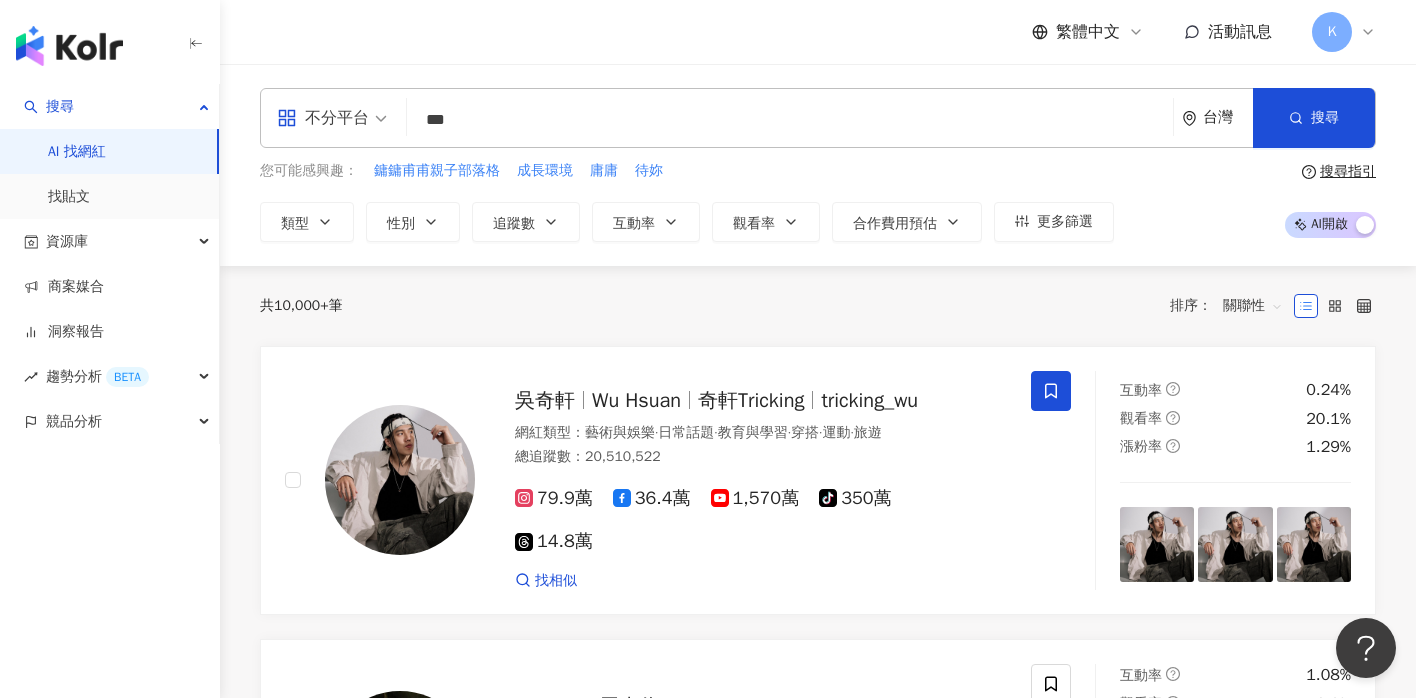 type on "***" 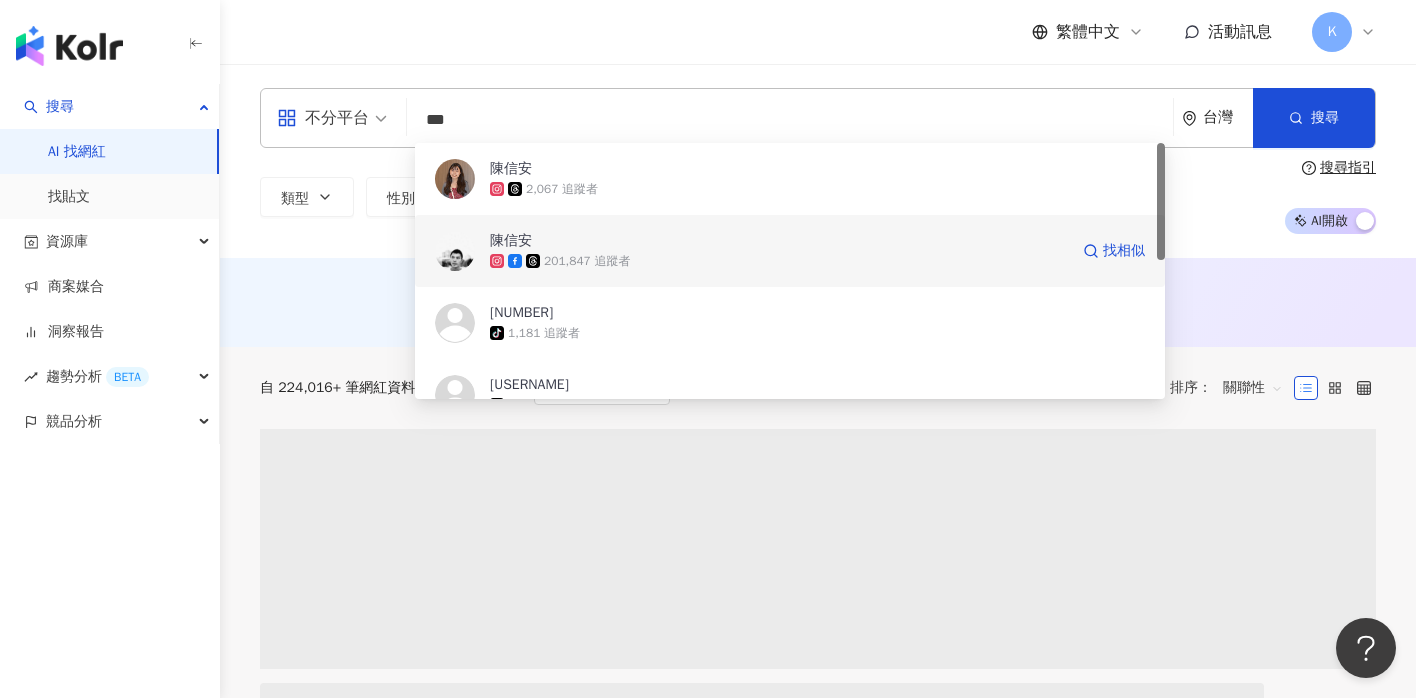 click on "陳信安 201,847   追蹤者 找相似" at bounding box center [790, 251] 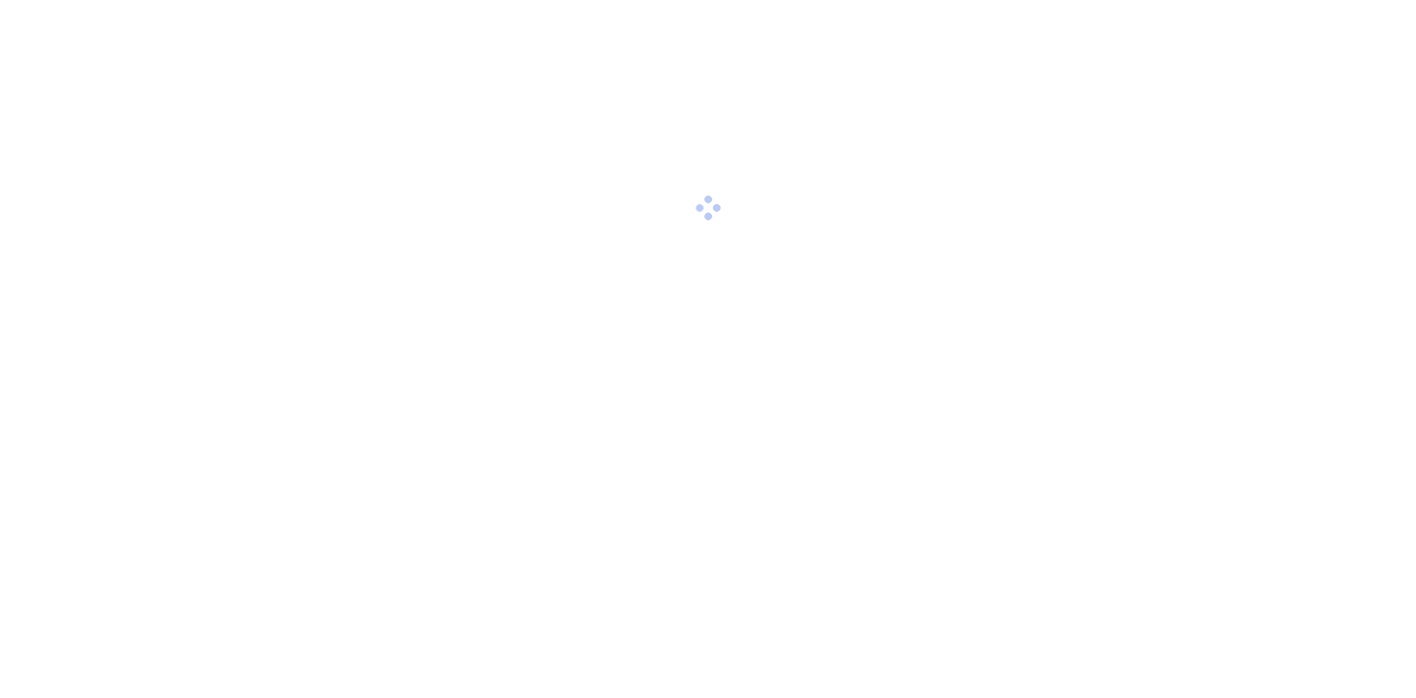 scroll, scrollTop: 0, scrollLeft: 0, axis: both 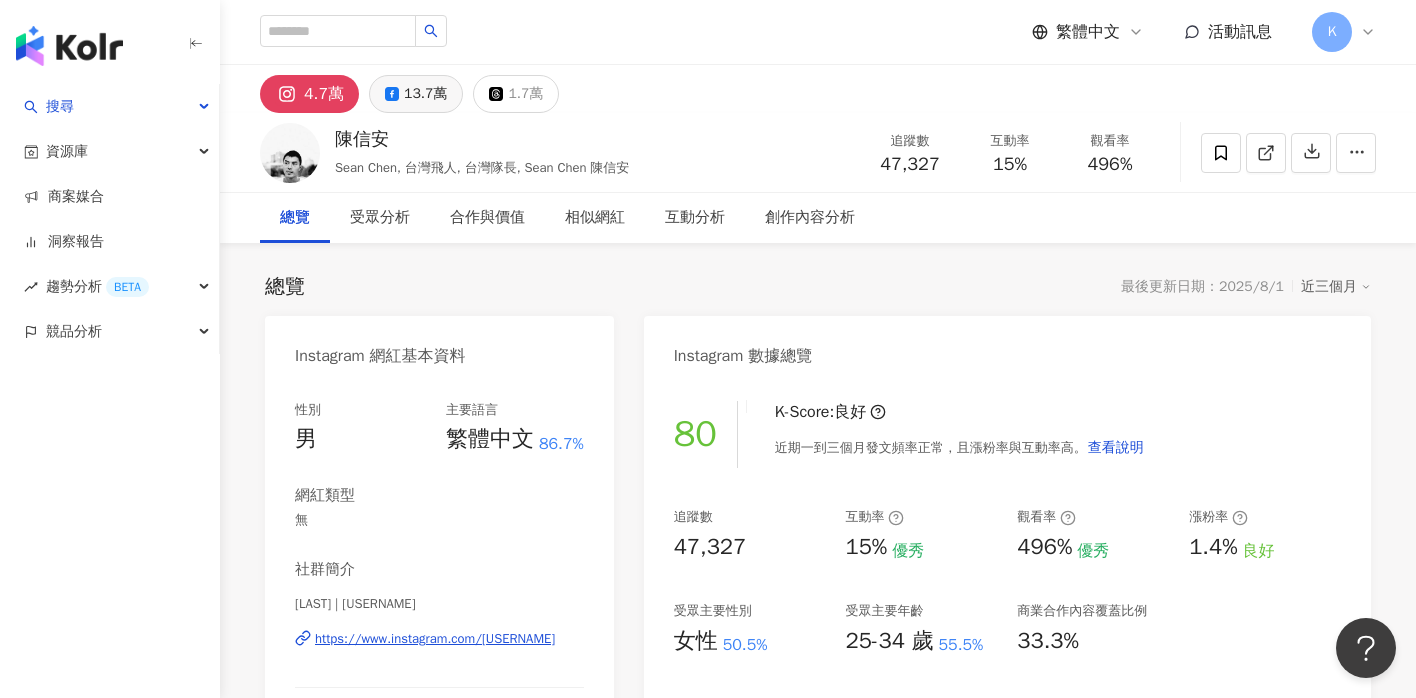 click on "13.7萬" at bounding box center (425, 94) 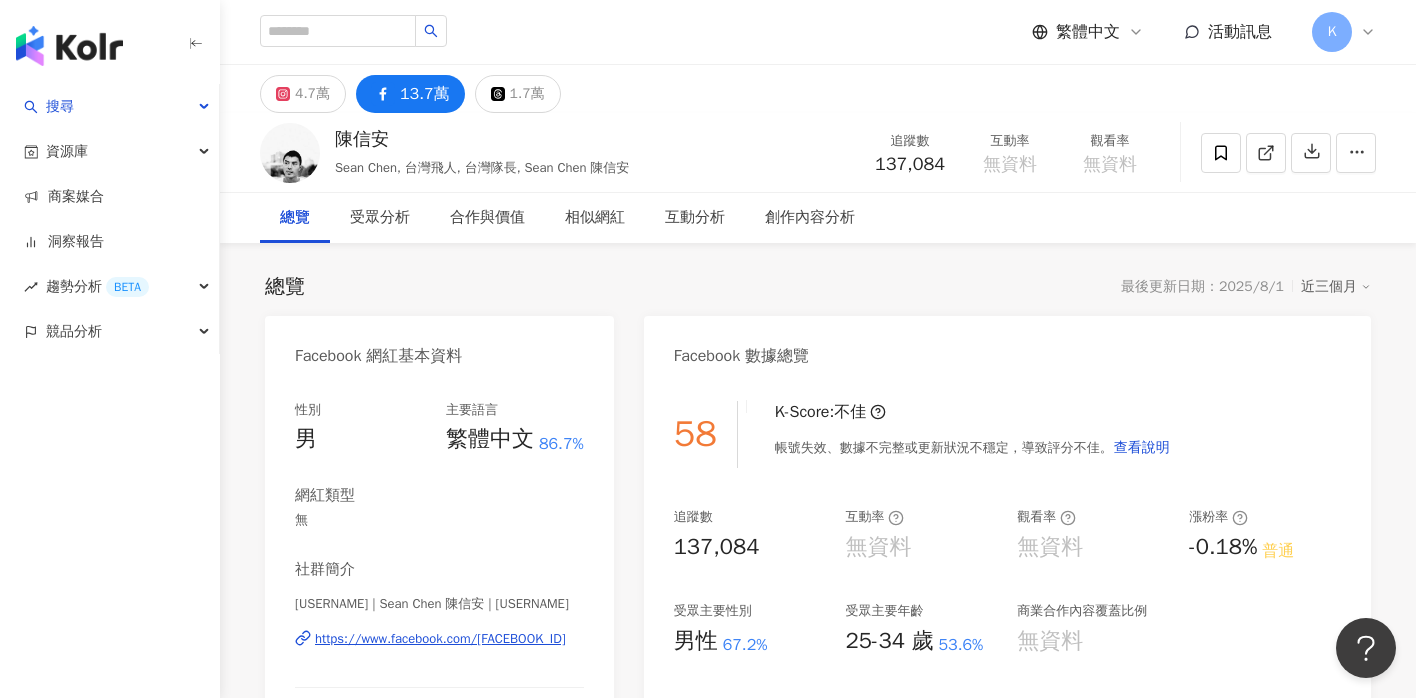 click on "https://www.facebook.com/176550455039" at bounding box center [440, 639] 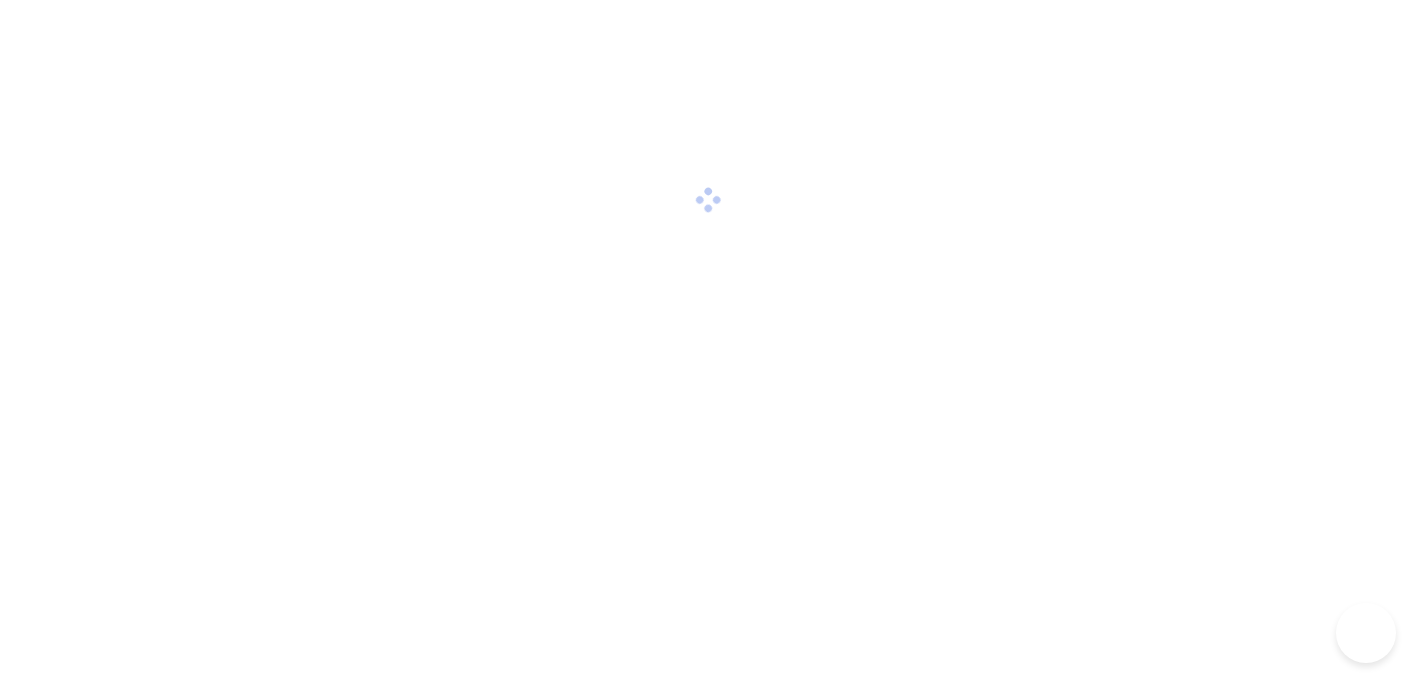 scroll, scrollTop: 0, scrollLeft: 0, axis: both 